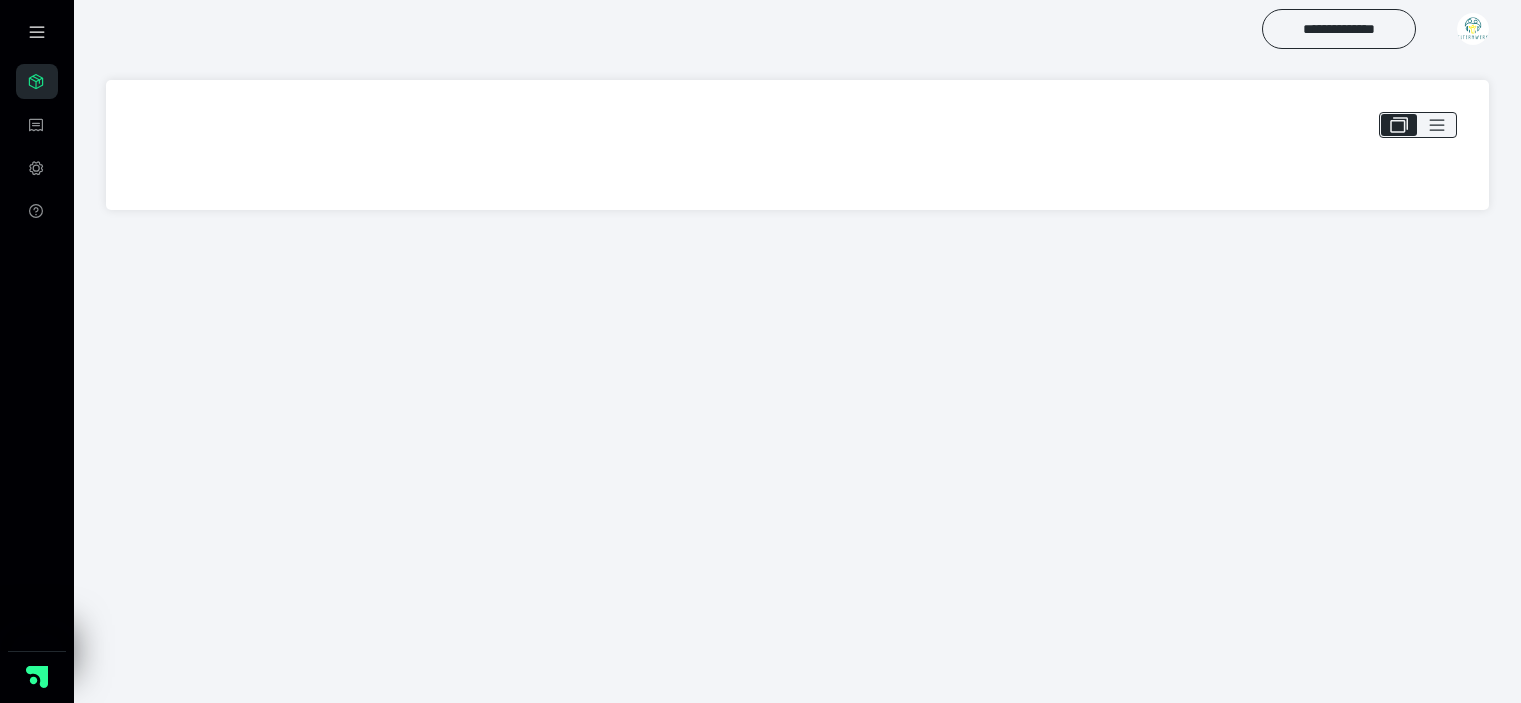 scroll, scrollTop: 0, scrollLeft: 0, axis: both 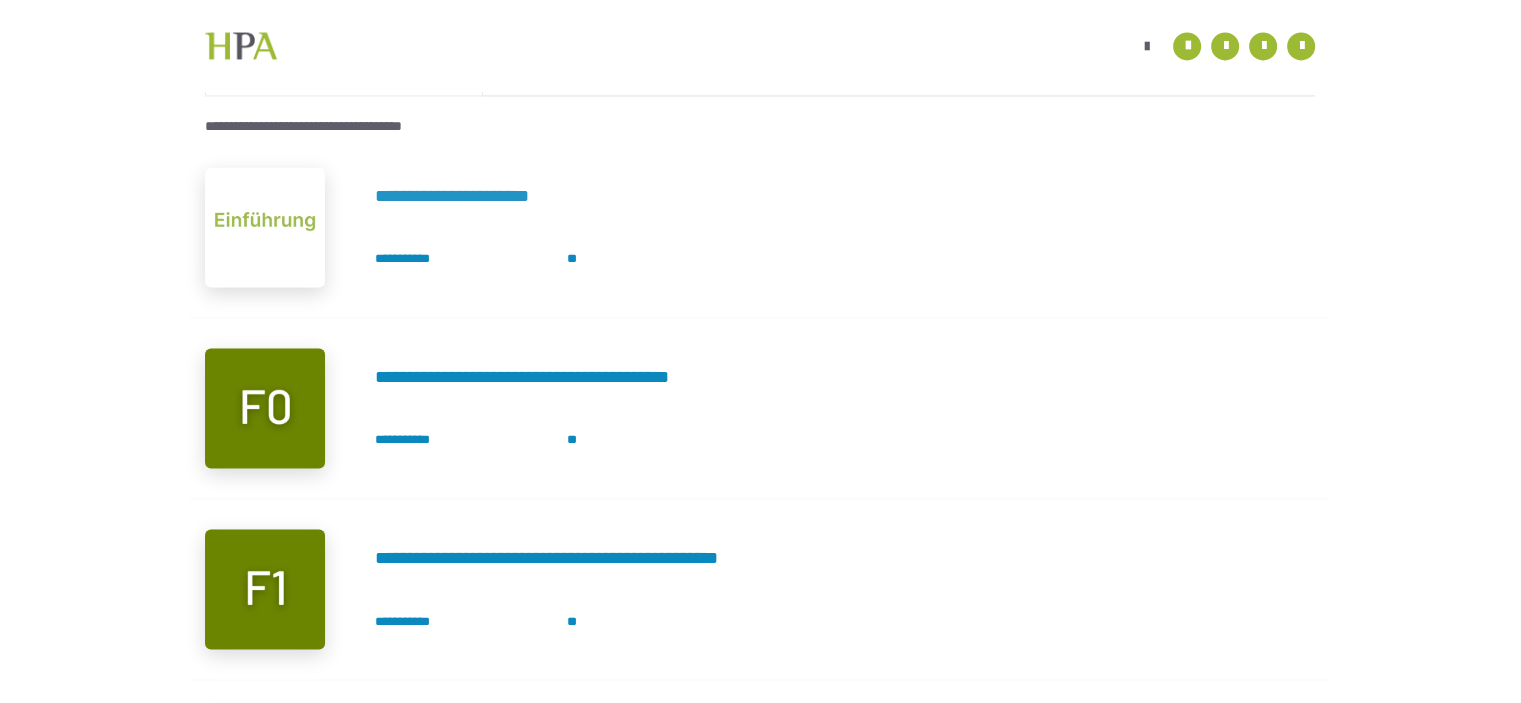 click on "**********" at bounding box center (480, 196) 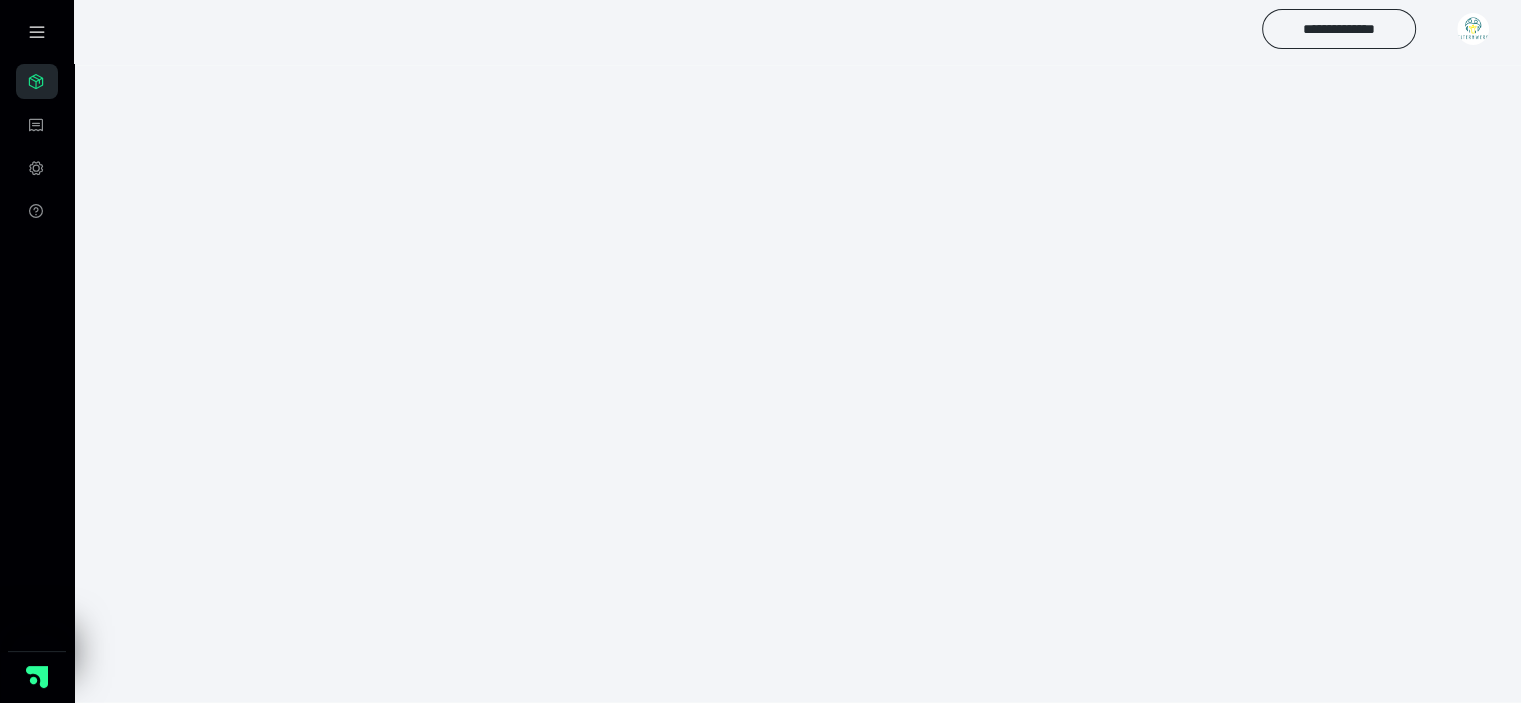 scroll, scrollTop: 56, scrollLeft: 0, axis: vertical 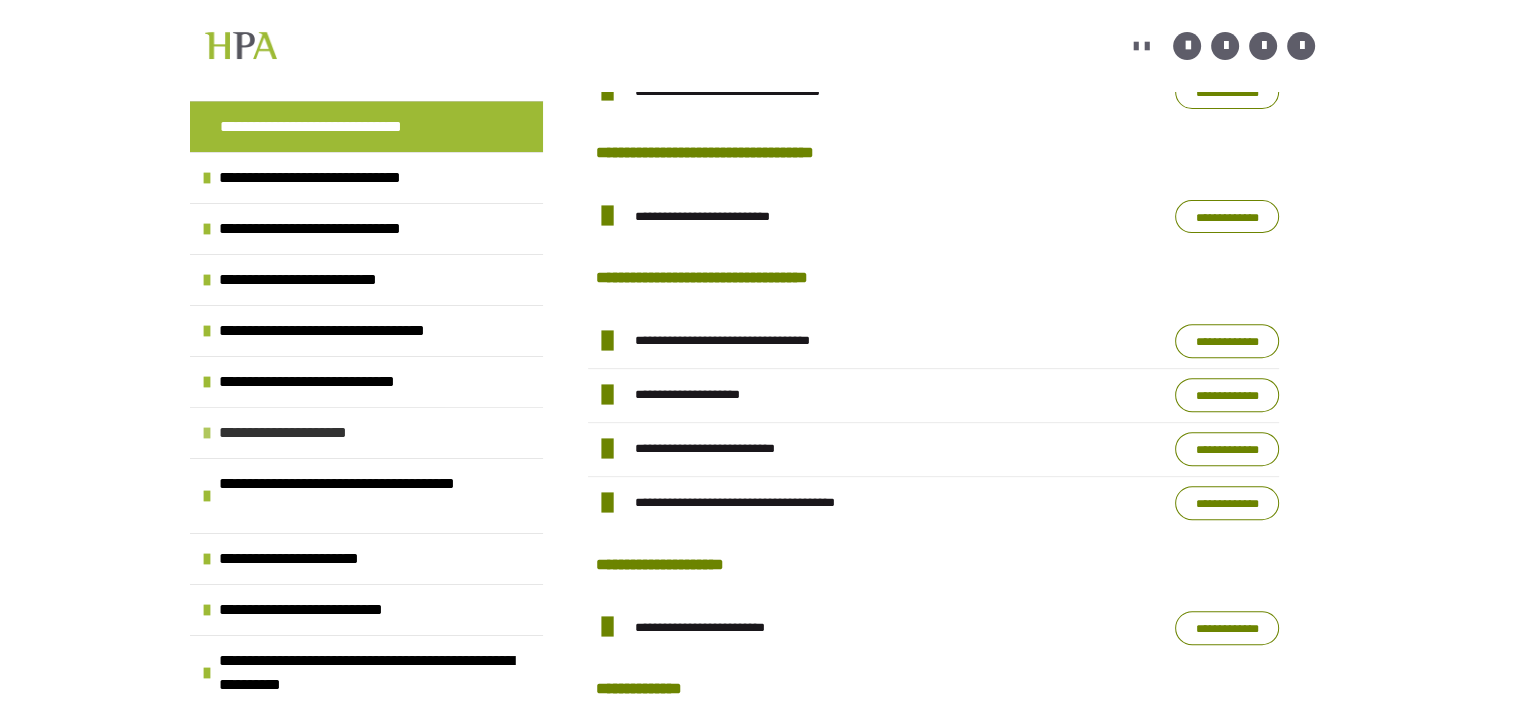 click on "**********" at bounding box center (305, 433) 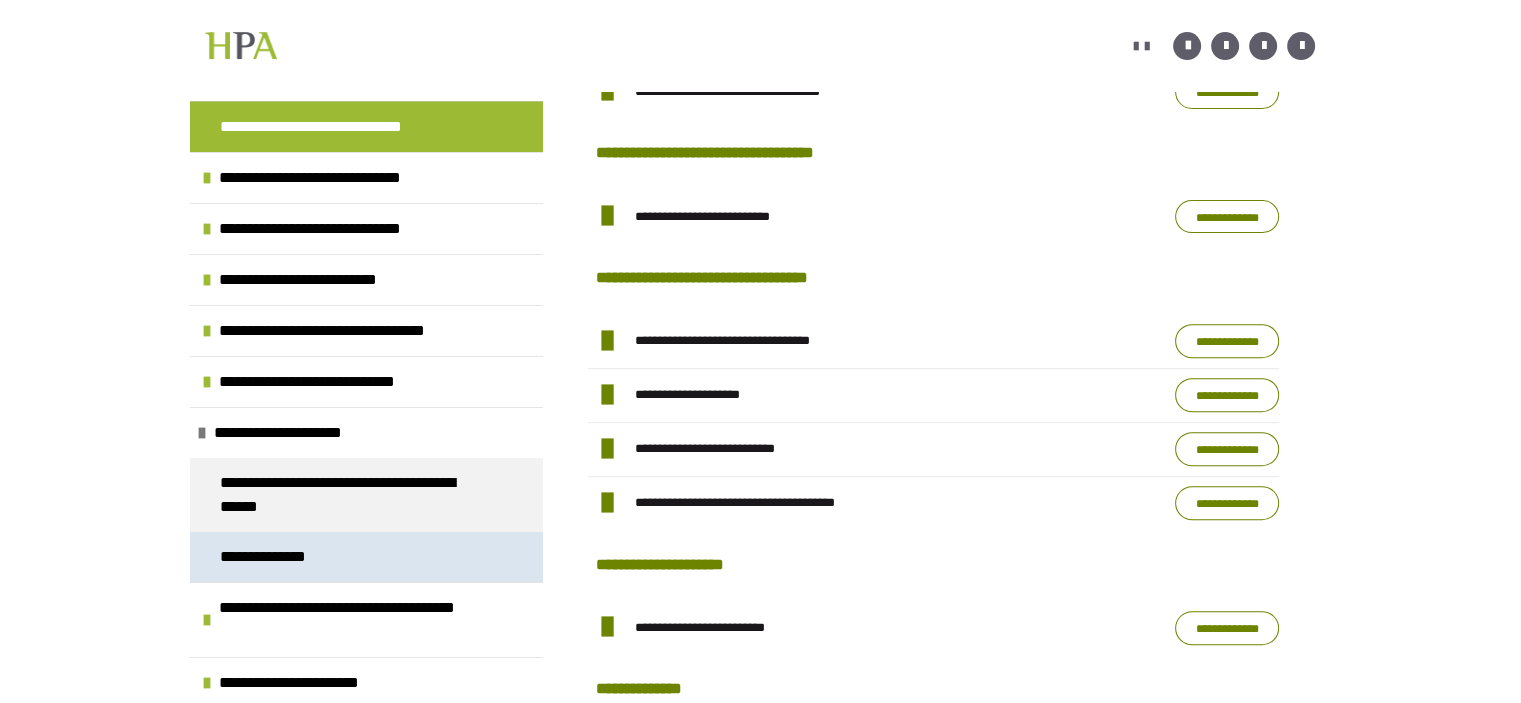 click on "**********" at bounding box center (267, 557) 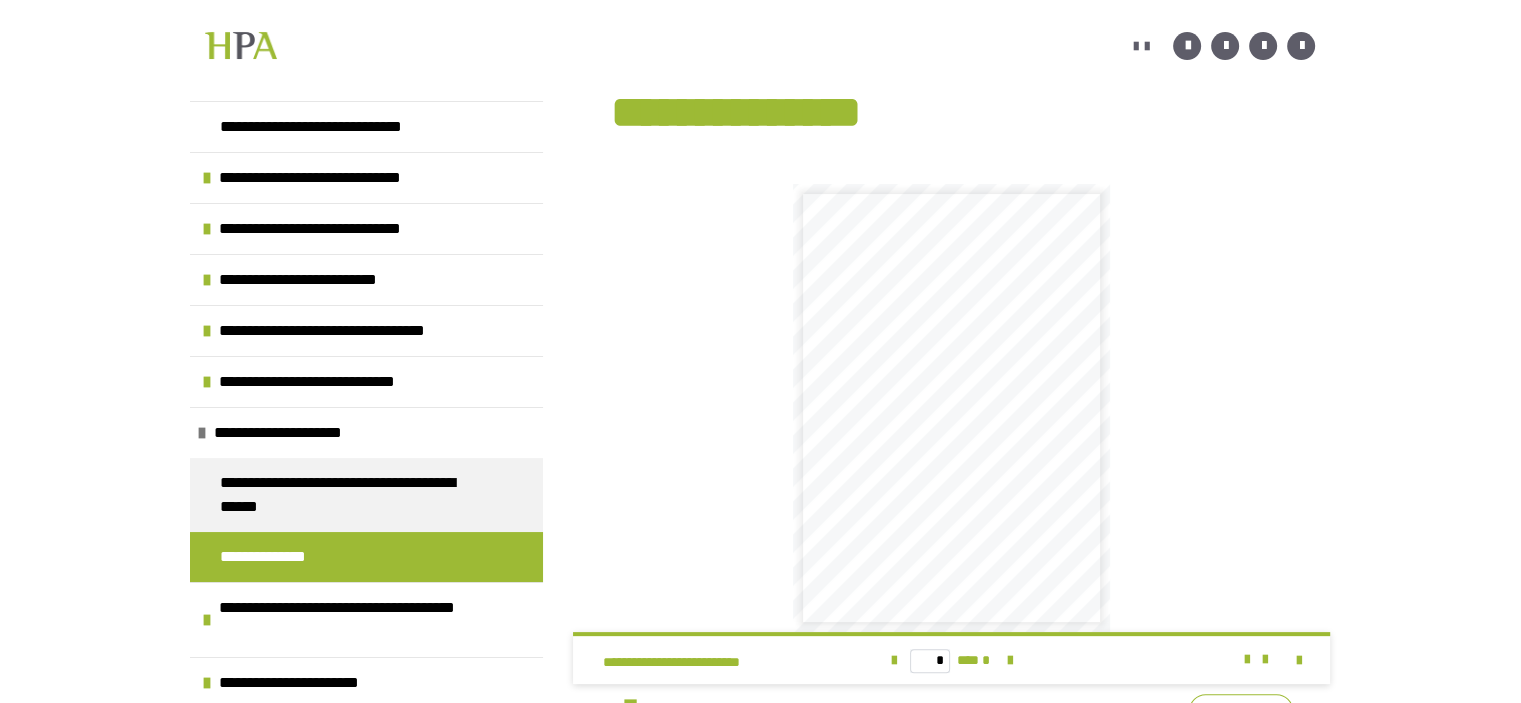 click at bounding box center [1008, 434] 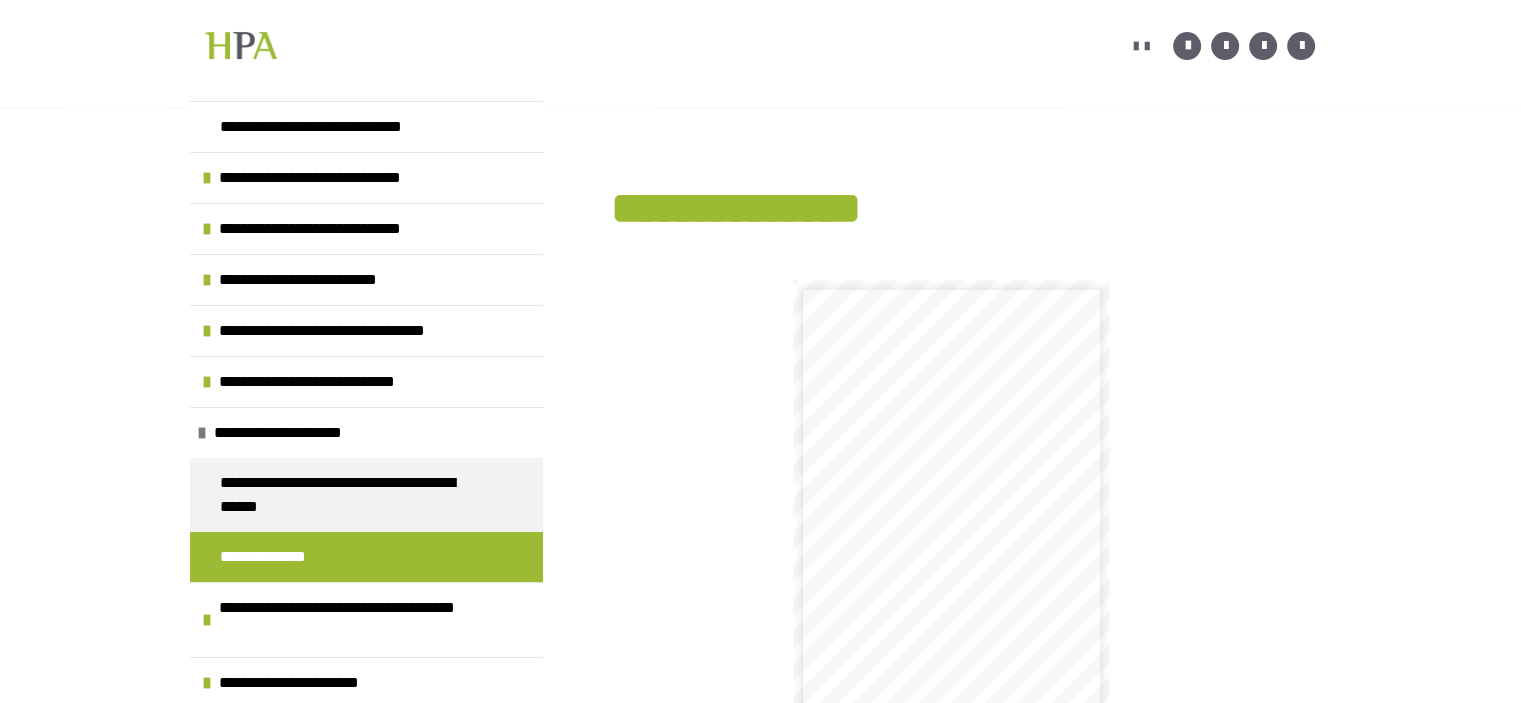 scroll, scrollTop: 0, scrollLeft: 0, axis: both 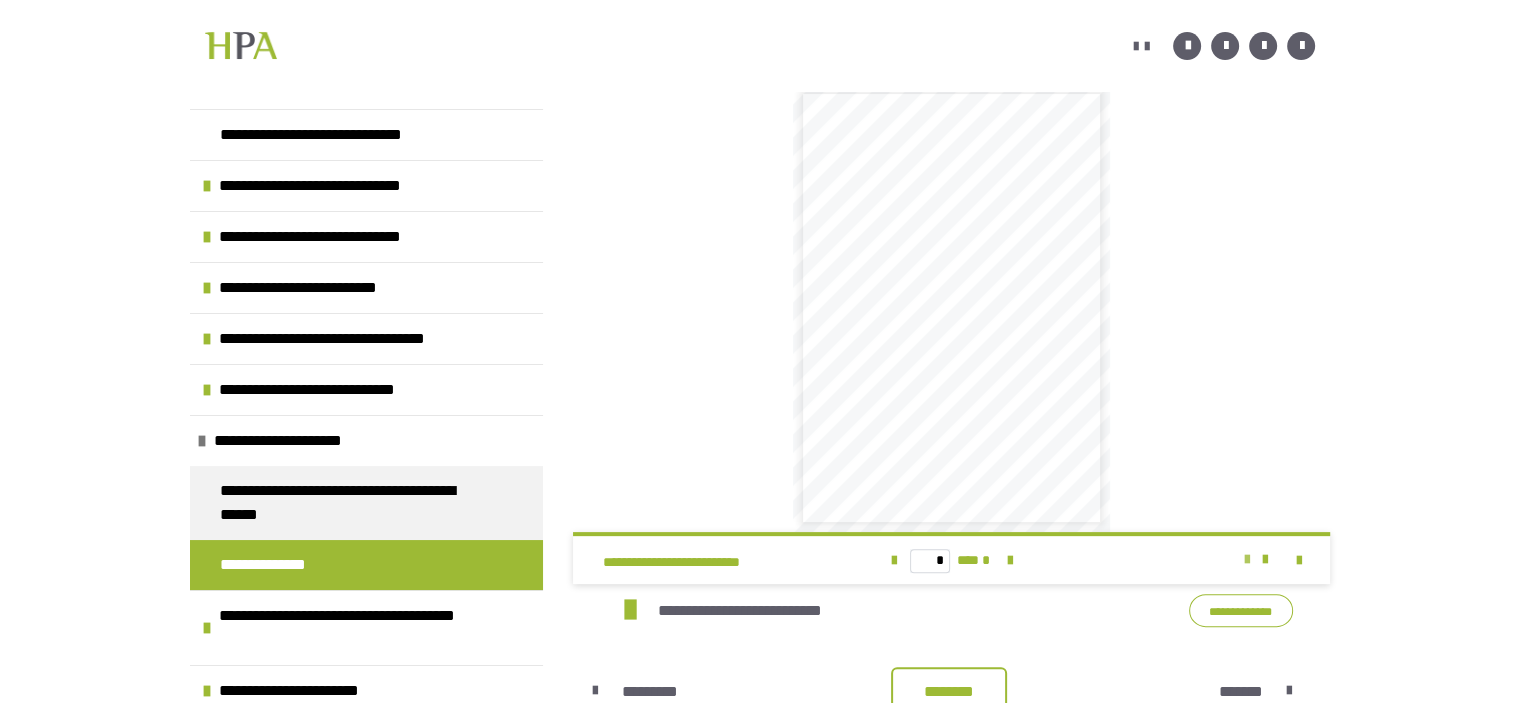 click at bounding box center [1246, 560] 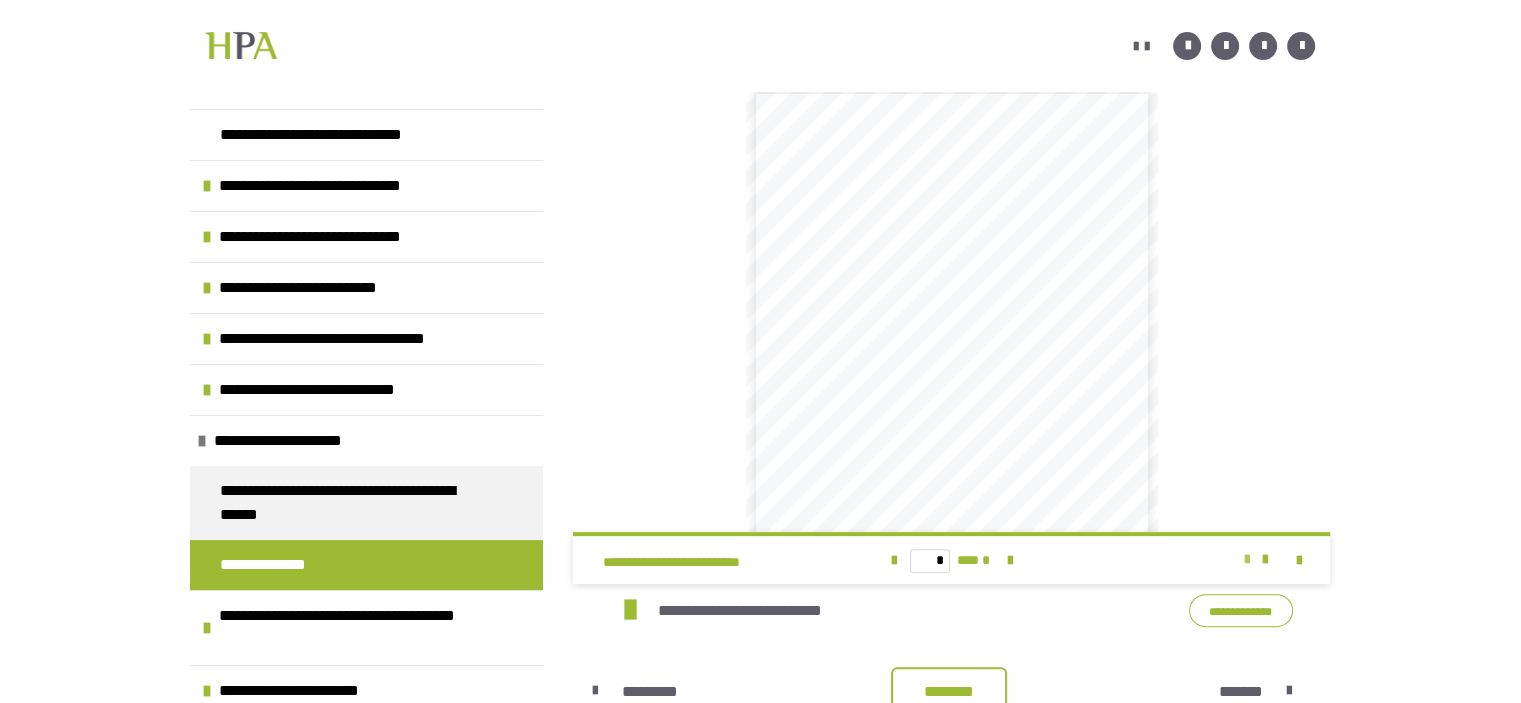 click at bounding box center (1246, 560) 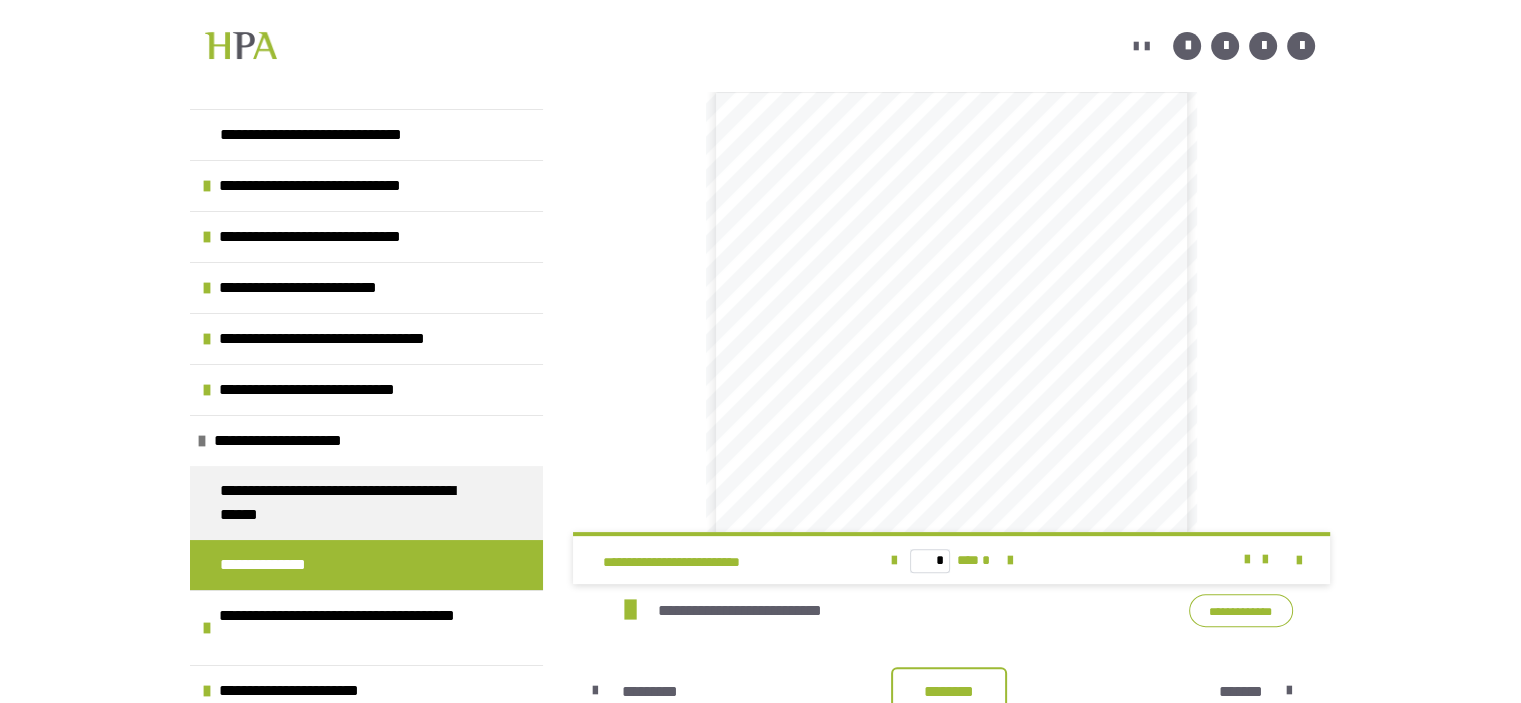 scroll, scrollTop: 0, scrollLeft: 0, axis: both 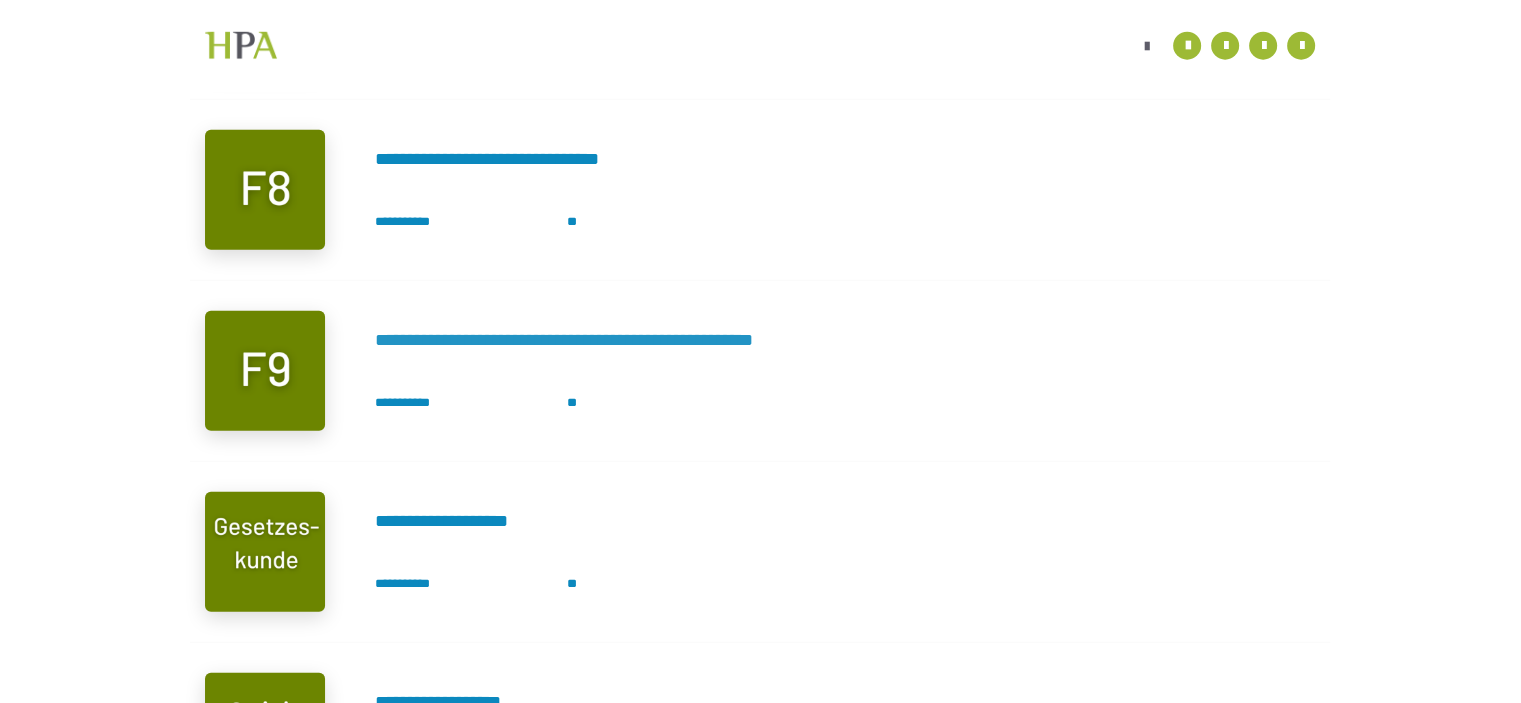 click on "**********" at bounding box center (616, 340) 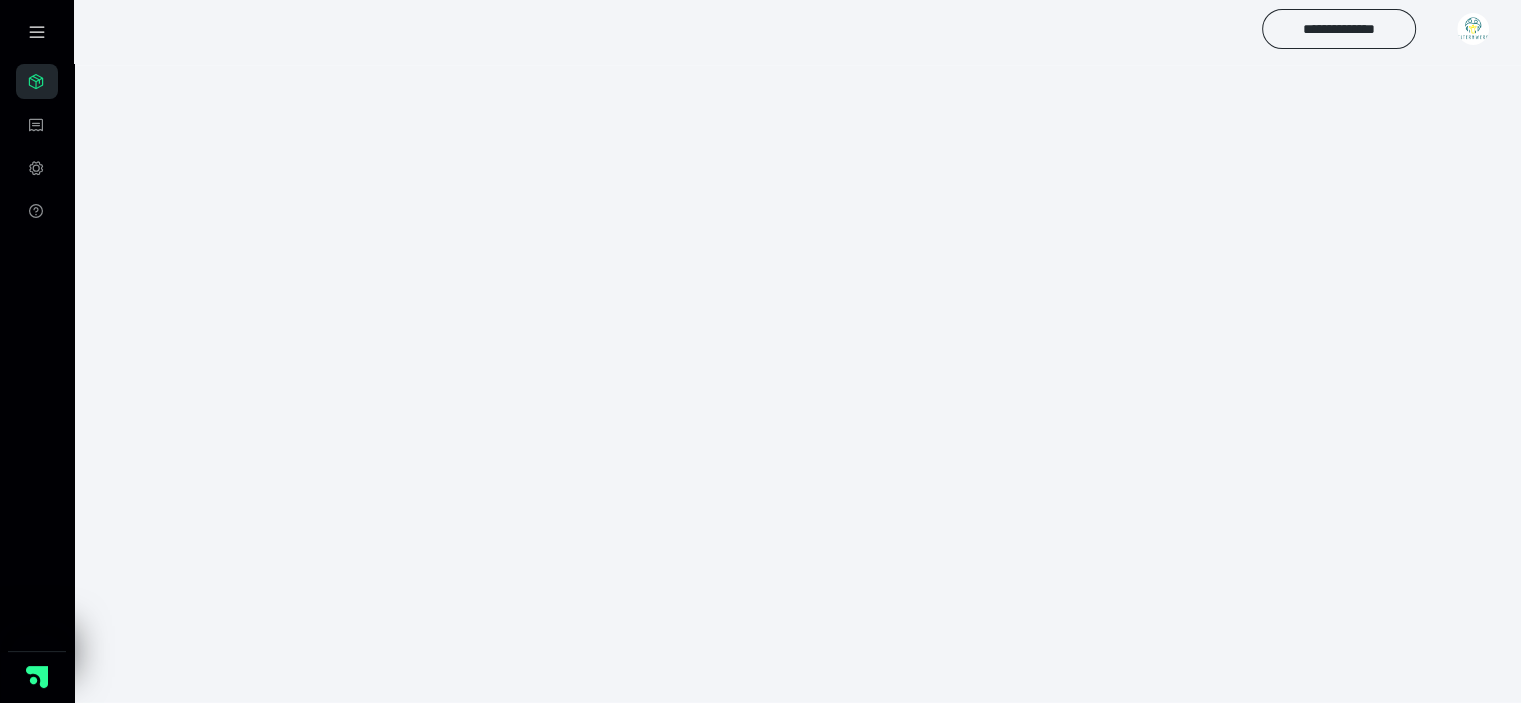scroll, scrollTop: 56, scrollLeft: 0, axis: vertical 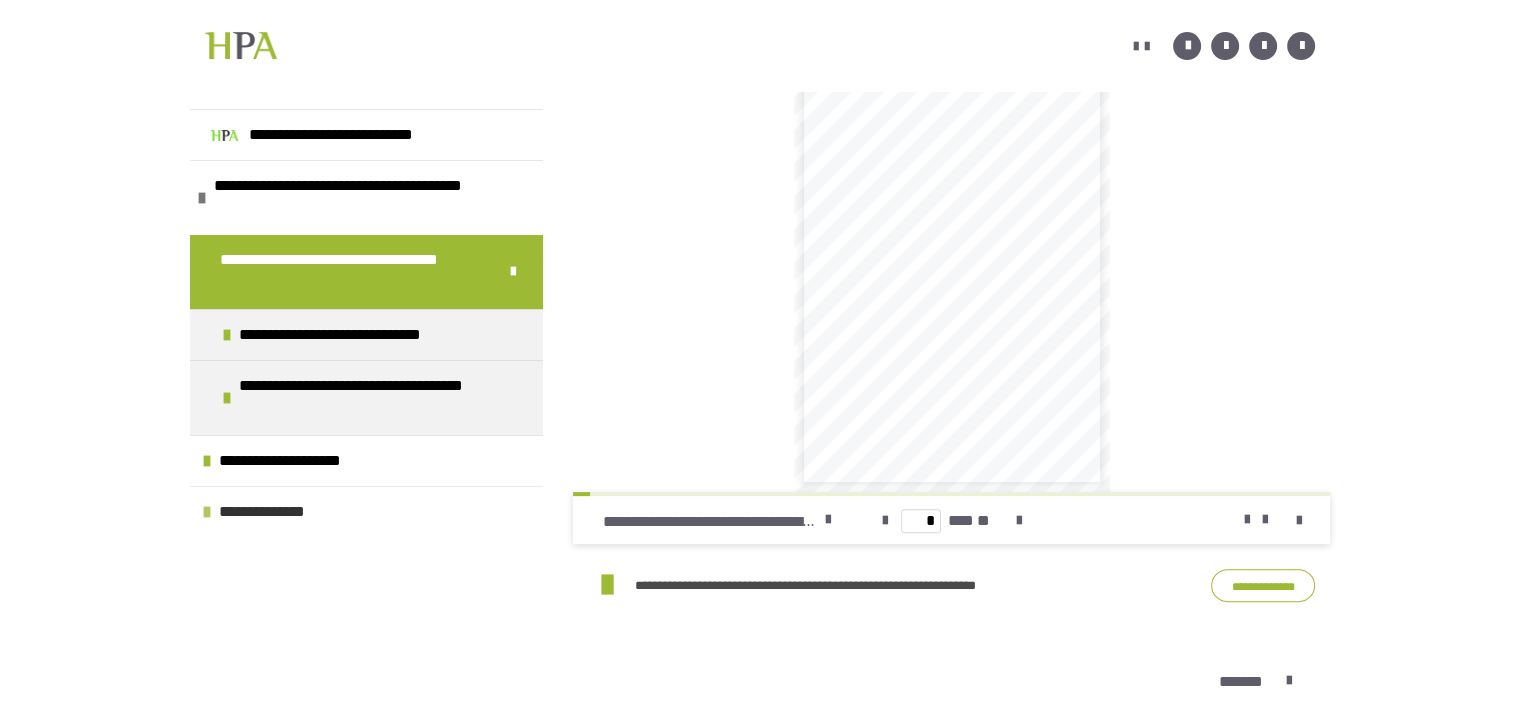 click on "**********" at bounding box center [280, 512] 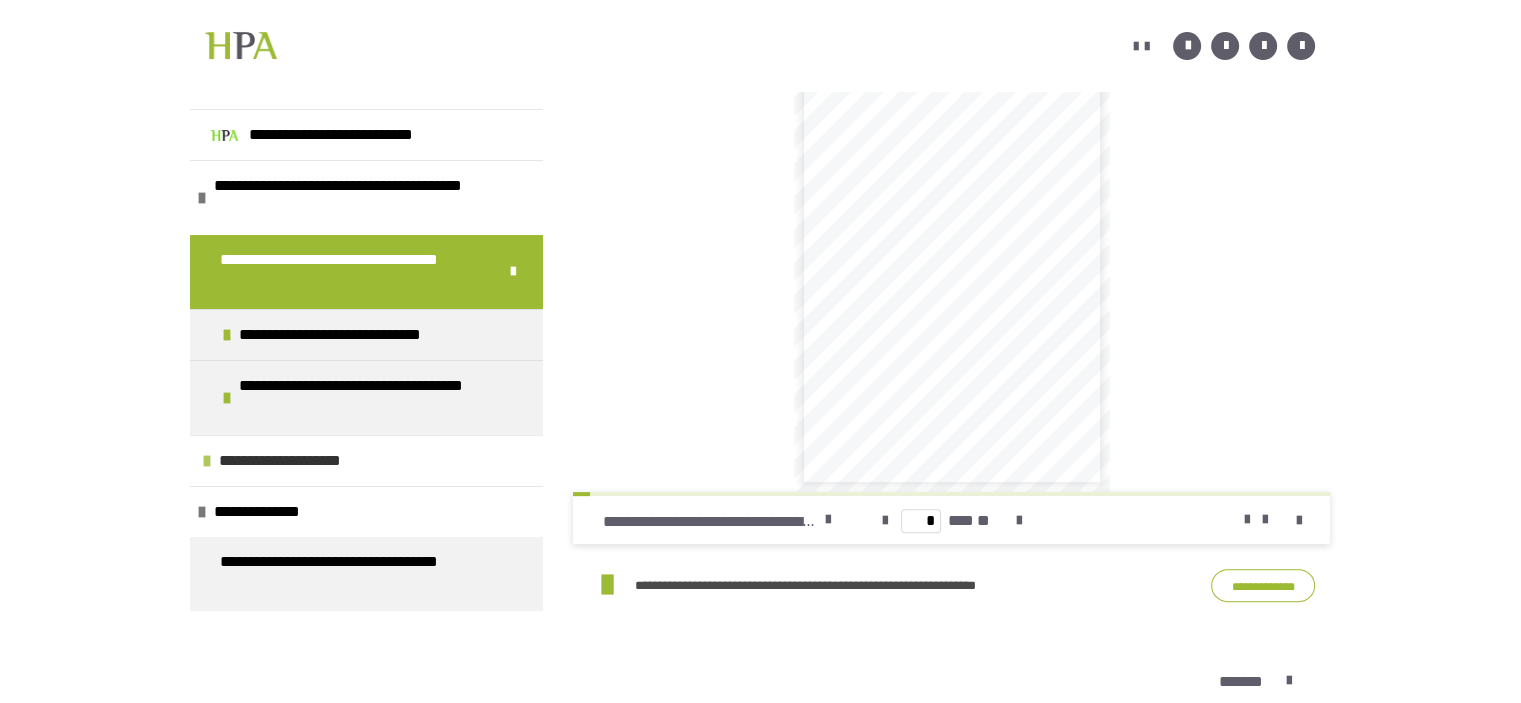 click on "**********" at bounding box center [299, 461] 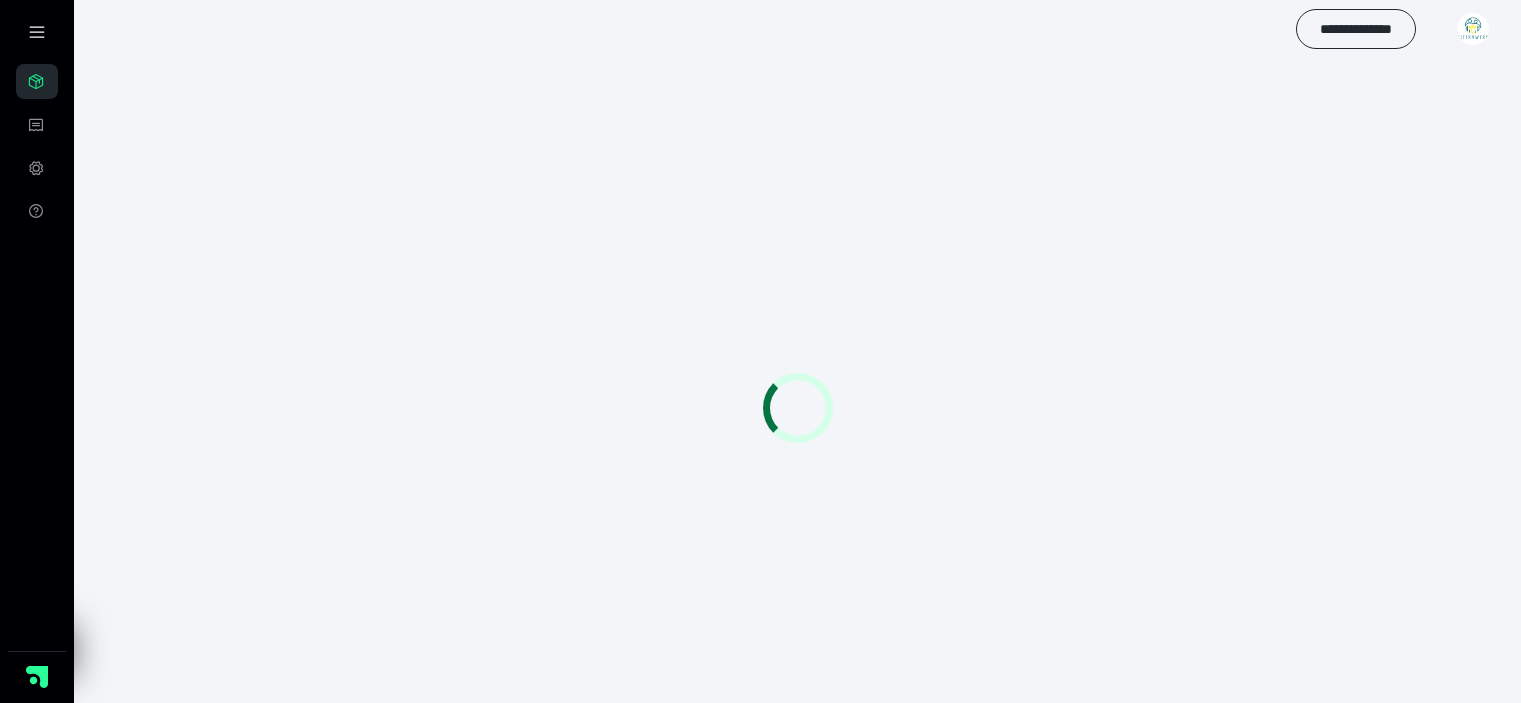 scroll, scrollTop: 0, scrollLeft: 0, axis: both 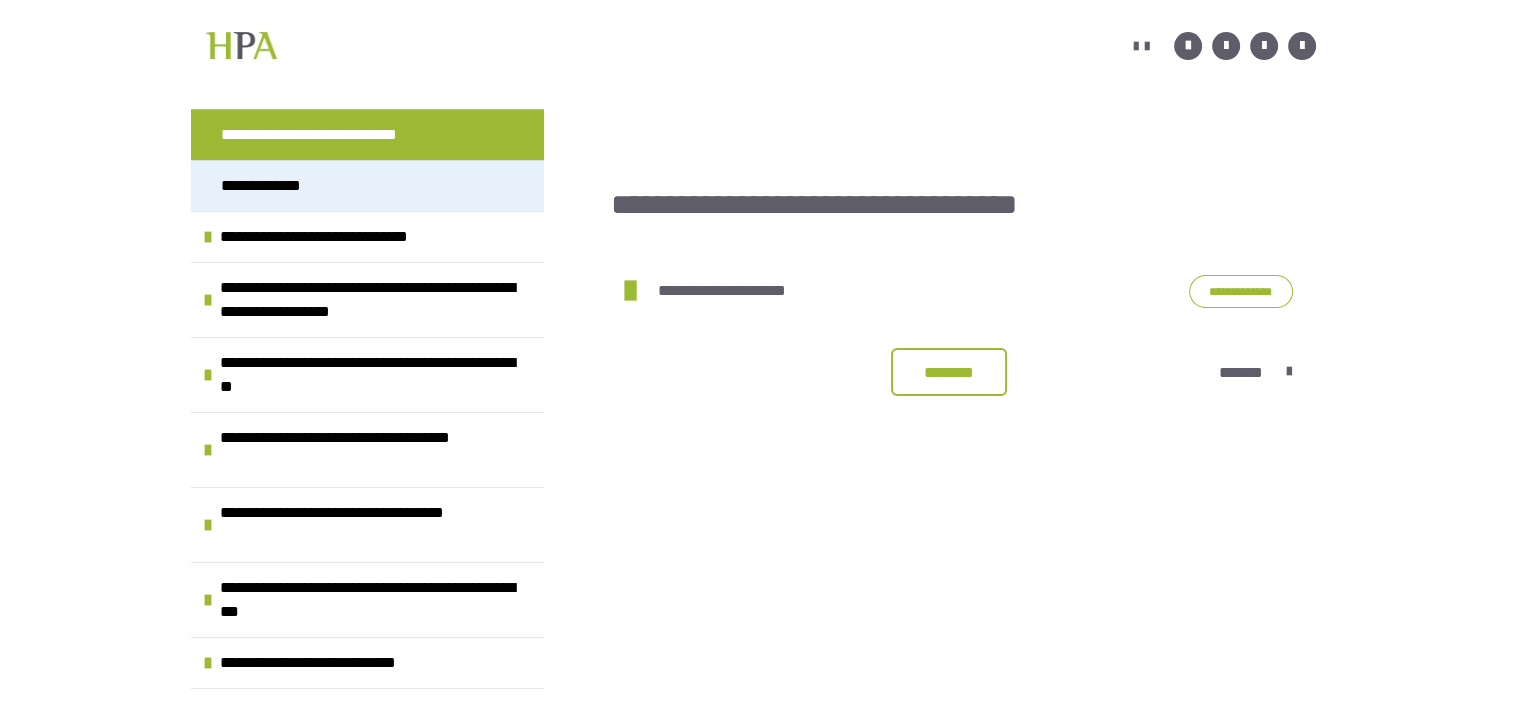 click on "**********" at bounding box center (269, 186) 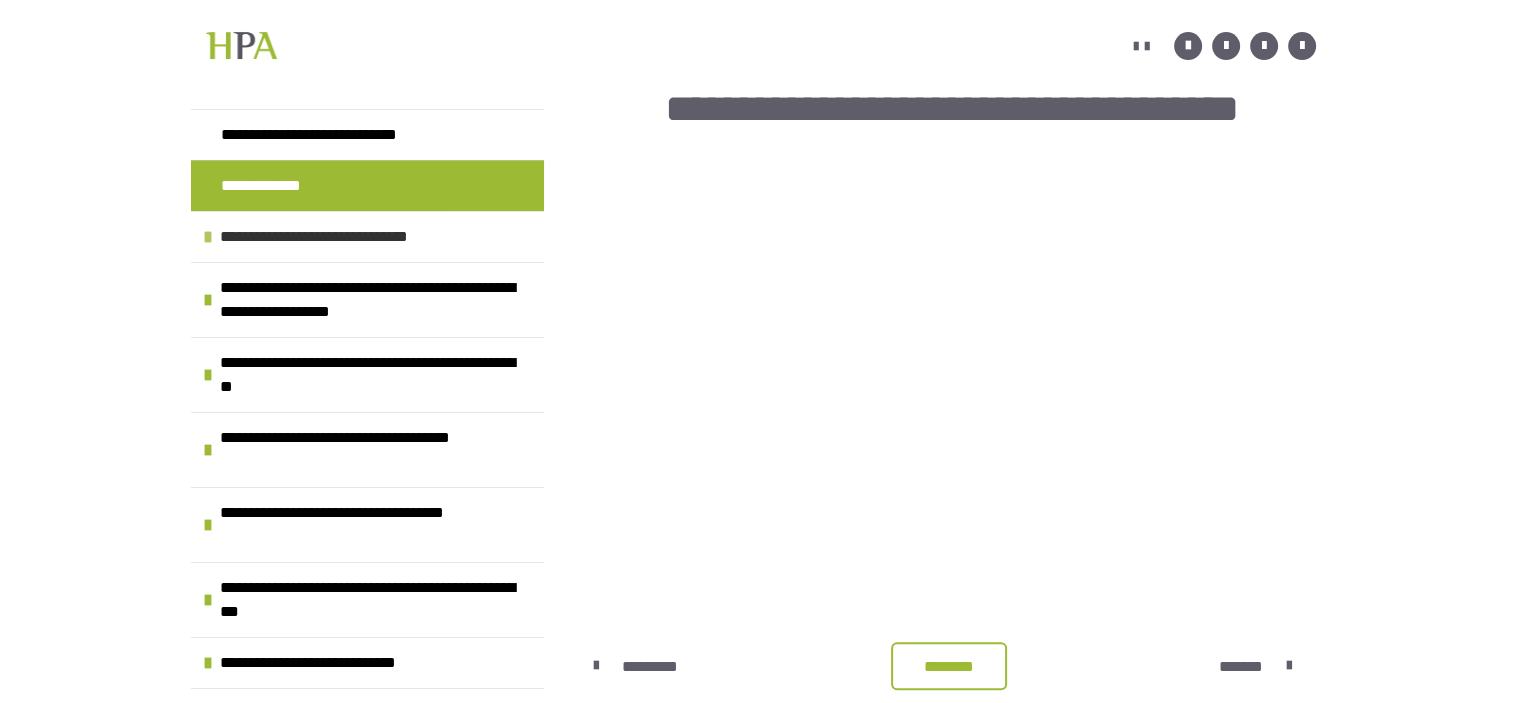click on "**********" at bounding box center (345, 237) 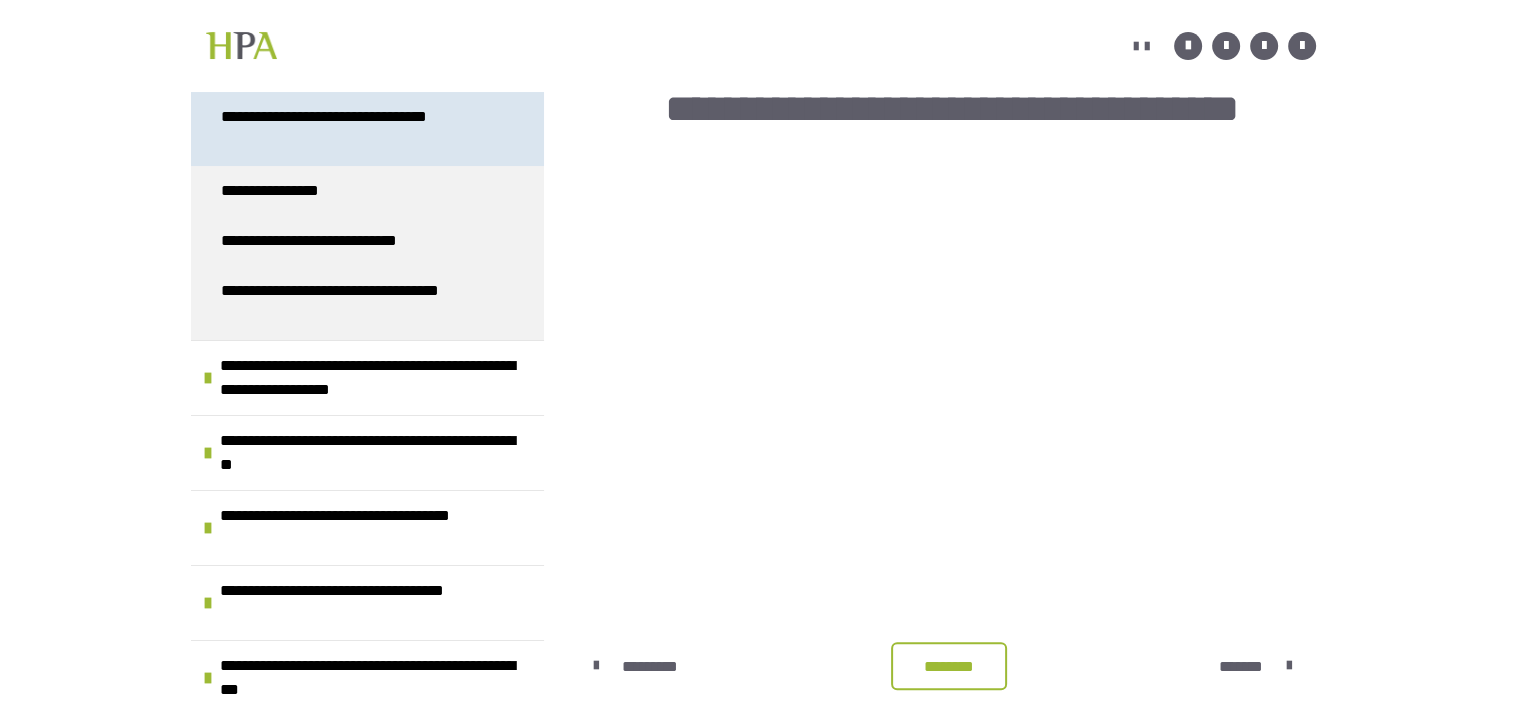 scroll, scrollTop: 300, scrollLeft: 0, axis: vertical 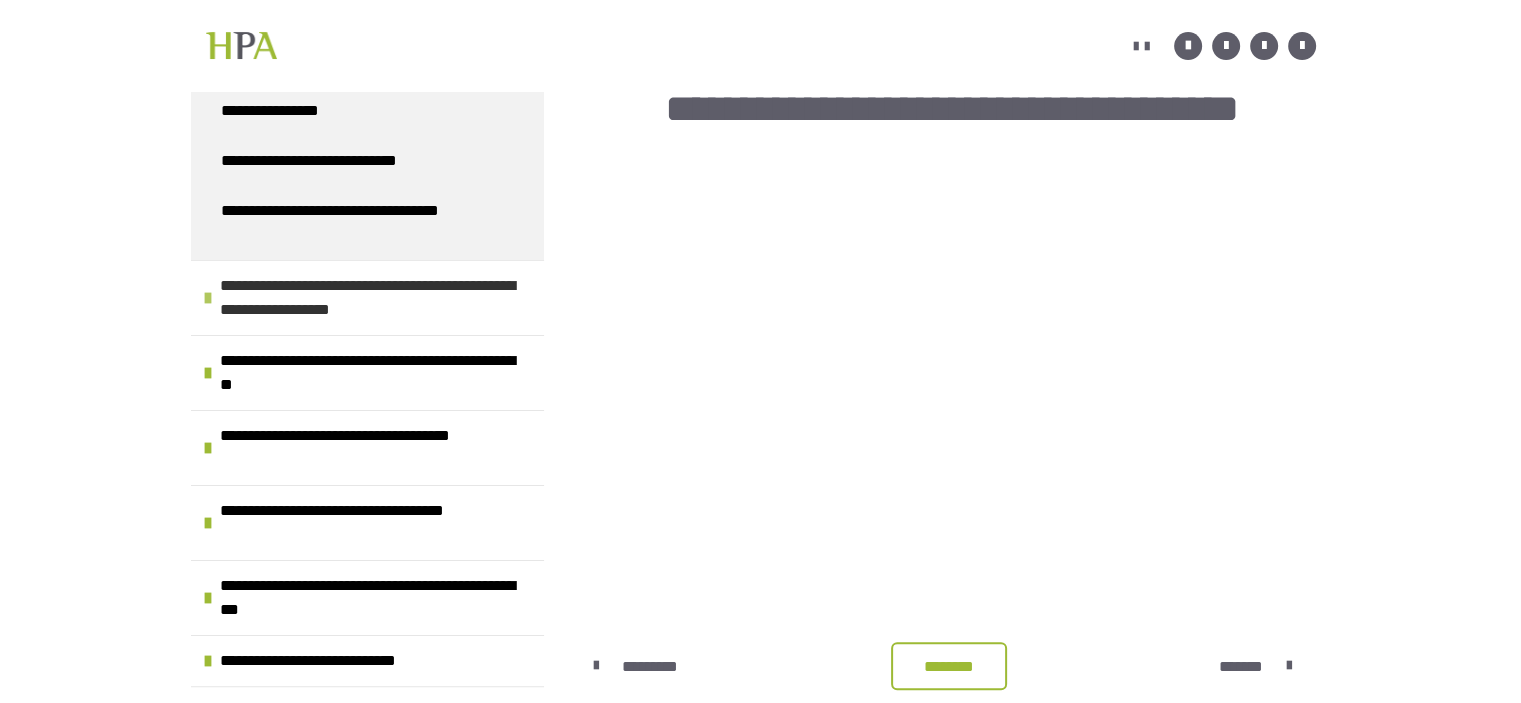 click on "**********" at bounding box center [369, 298] 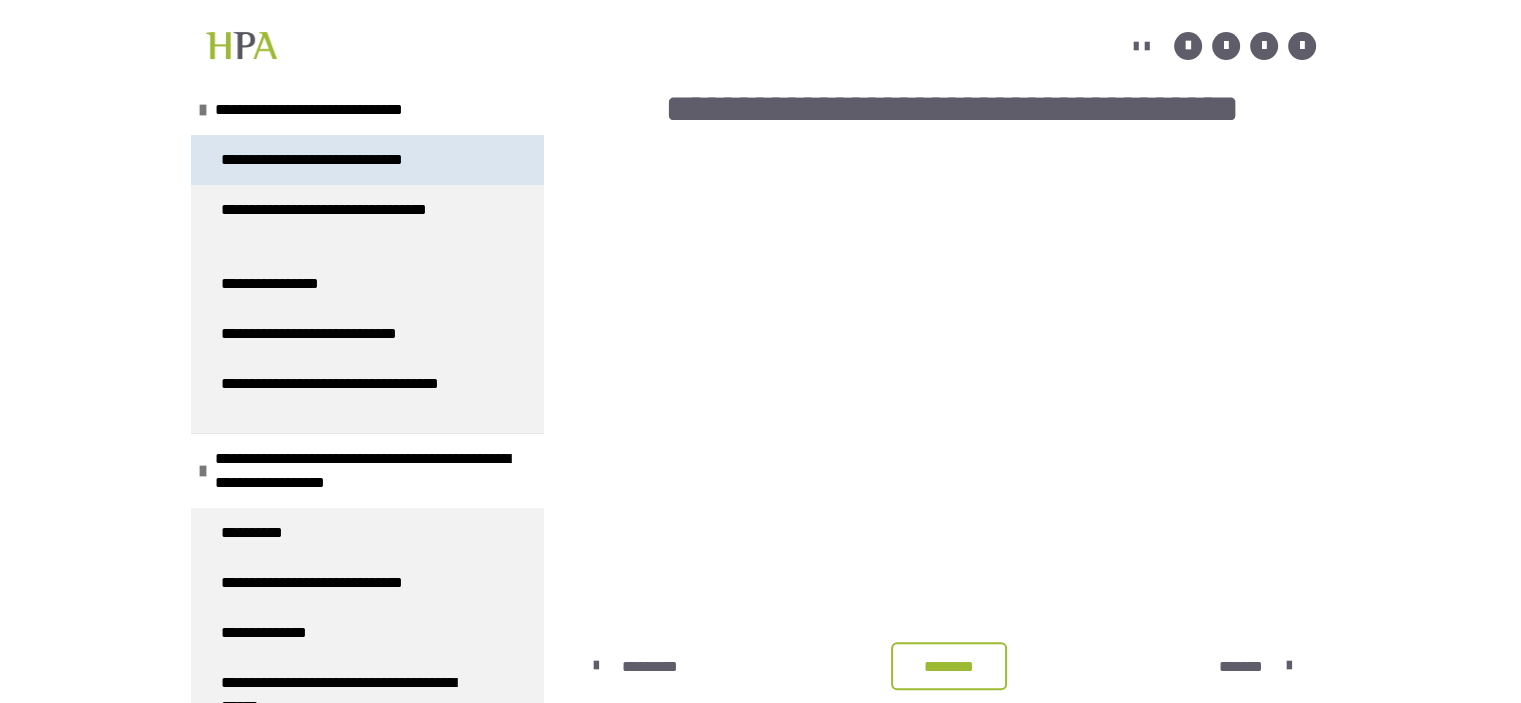 scroll, scrollTop: 0, scrollLeft: 0, axis: both 